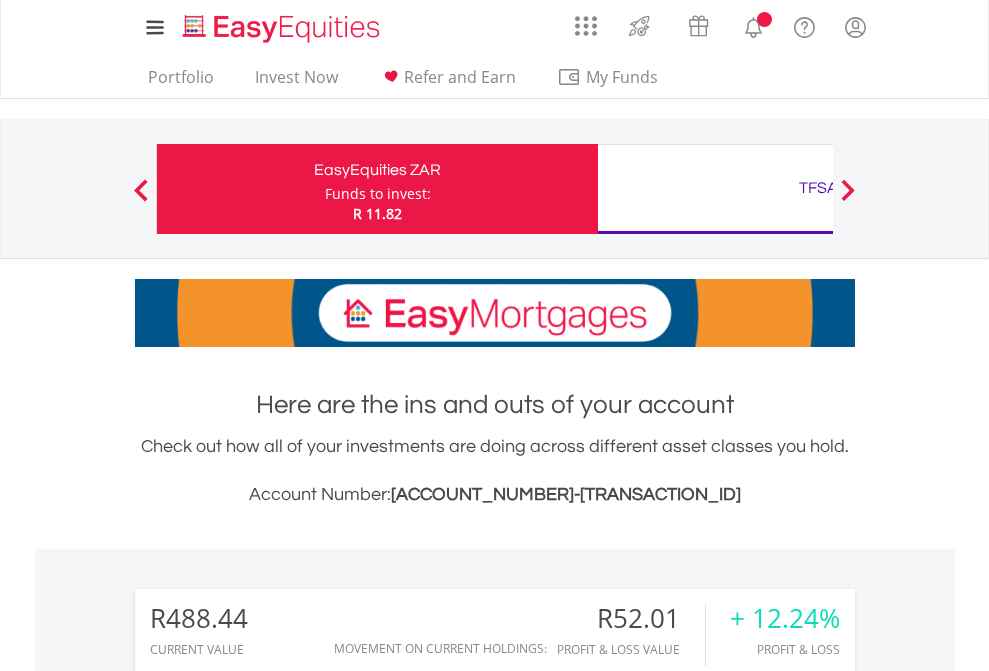 scroll, scrollTop: 0, scrollLeft: 0, axis: both 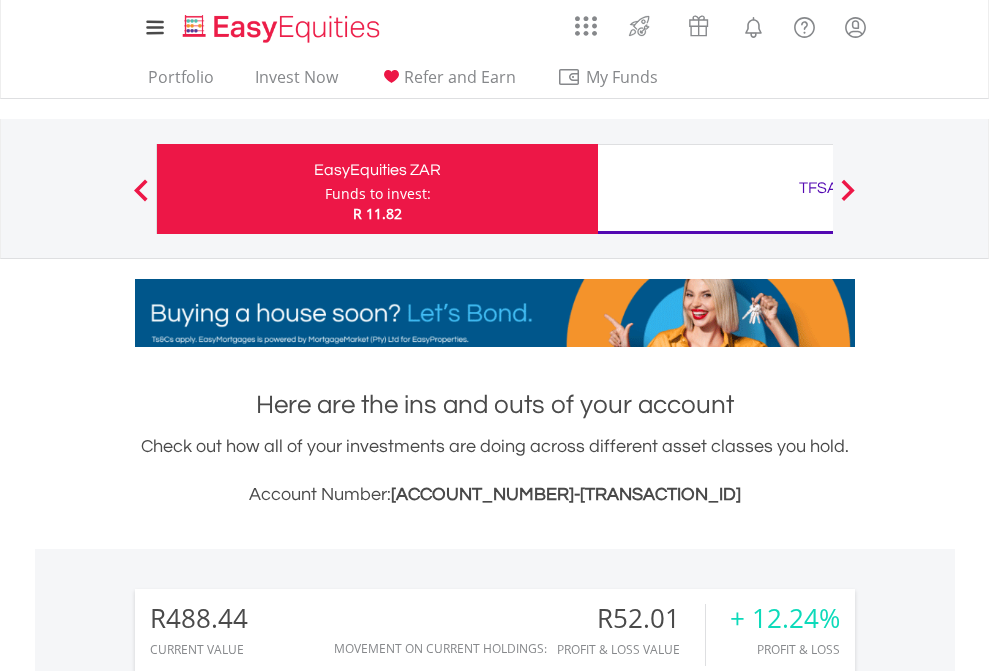 click on "Funds to invest:" at bounding box center [378, 194] 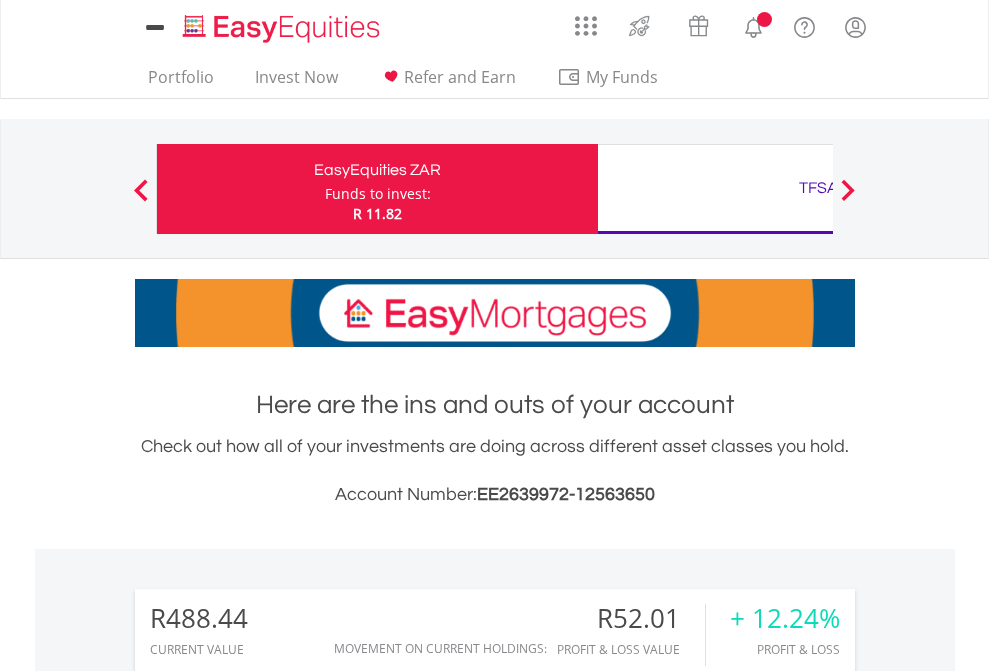 scroll, scrollTop: 0, scrollLeft: 0, axis: both 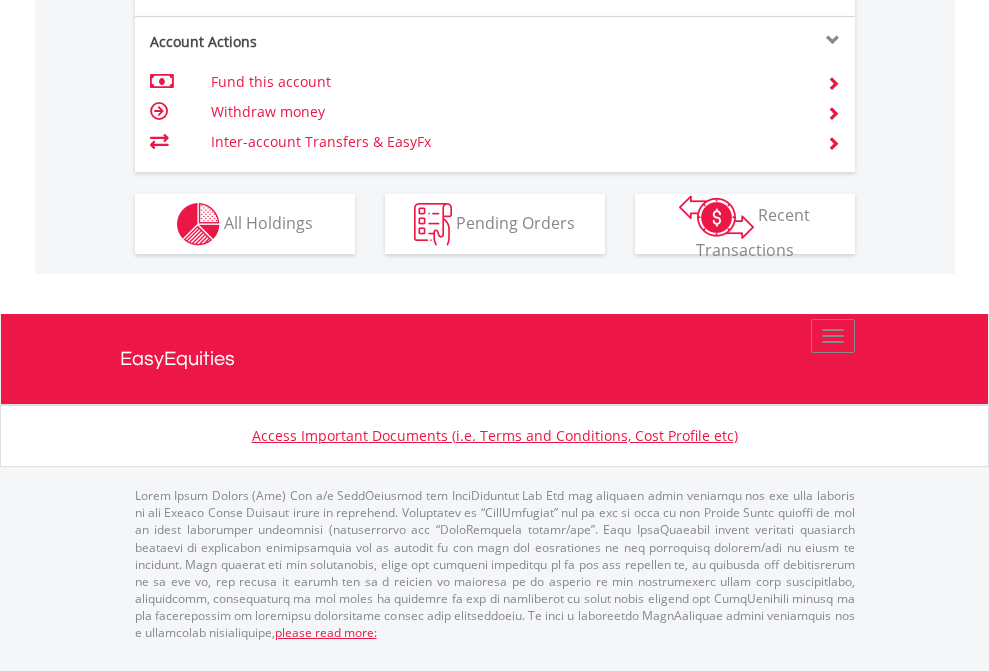 click on "Investment types" at bounding box center [706, -337] 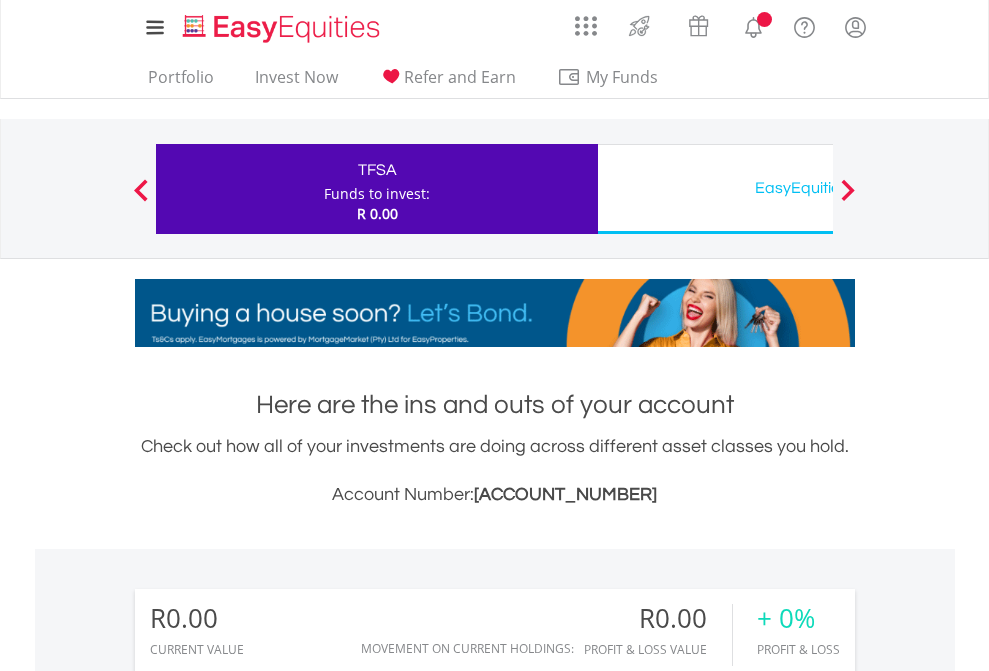 scroll, scrollTop: 0, scrollLeft: 0, axis: both 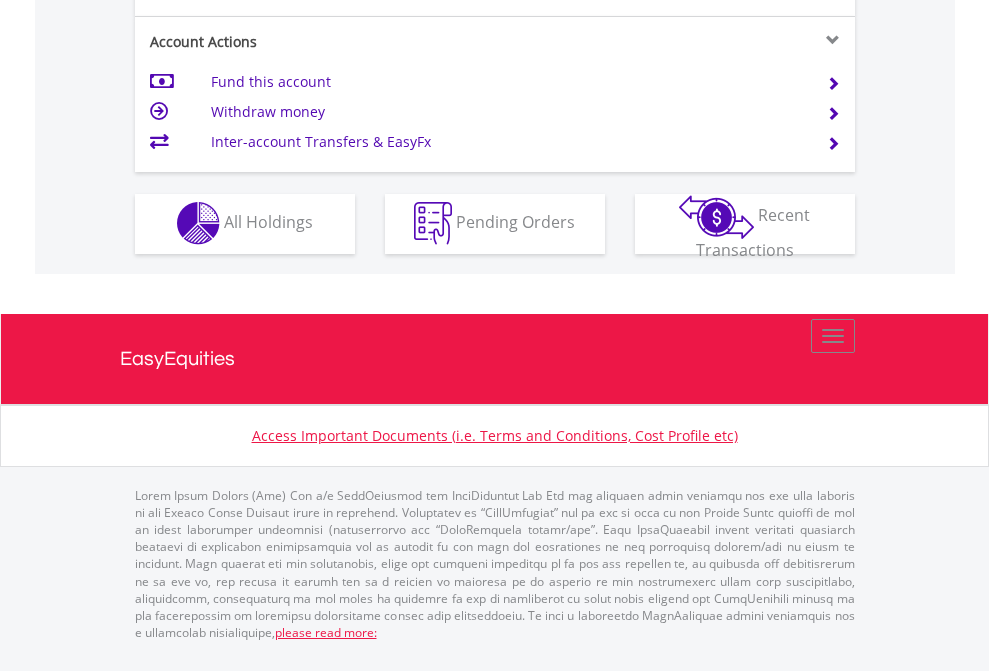 click on "Investment types" at bounding box center [706, -353] 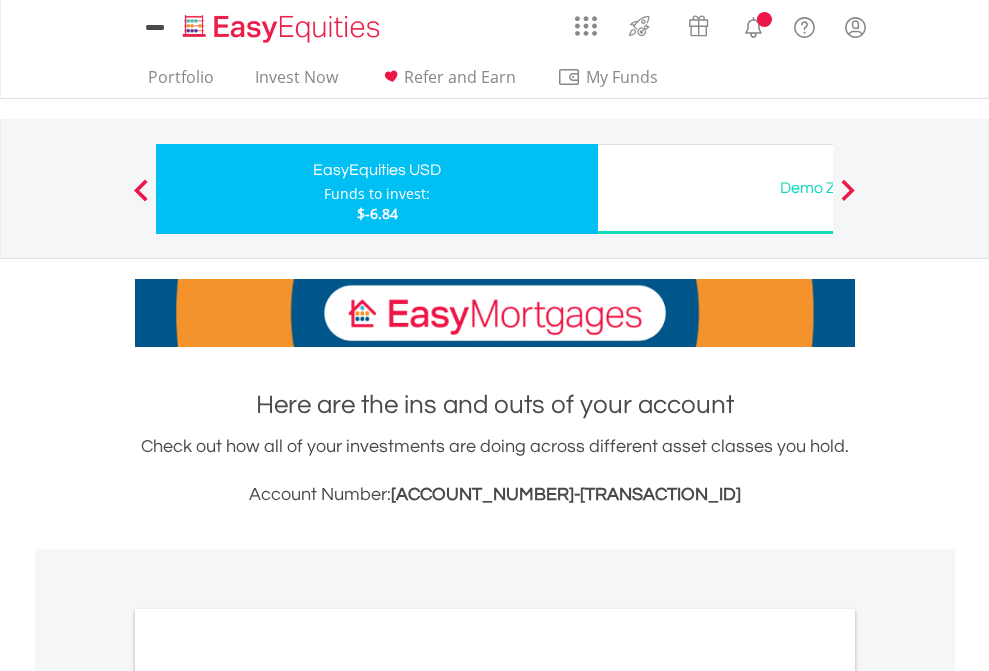 scroll, scrollTop: 0, scrollLeft: 0, axis: both 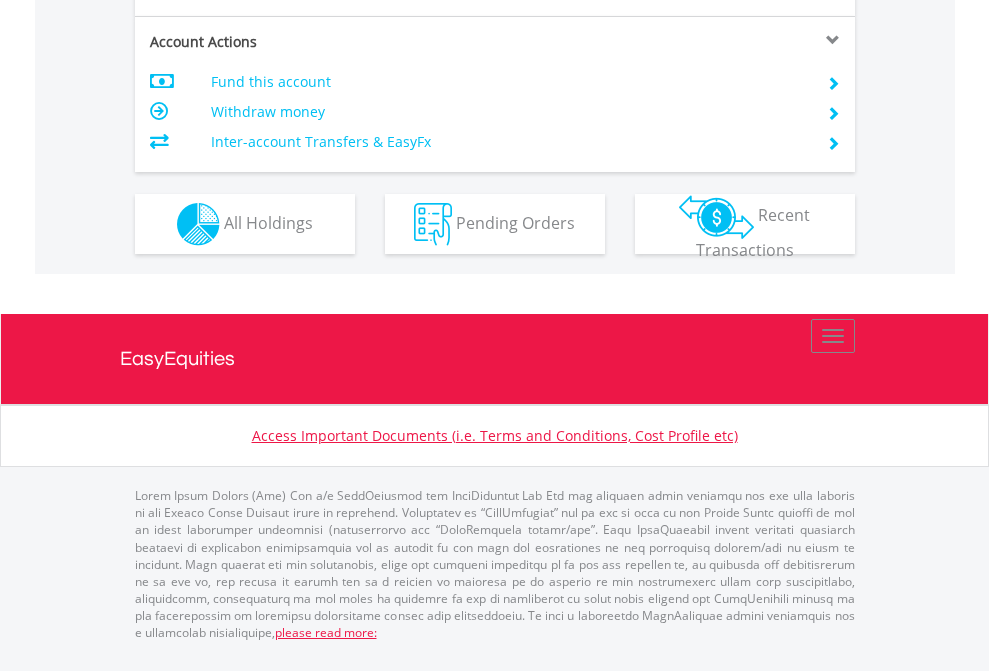 click on "Investment types" at bounding box center [706, -337] 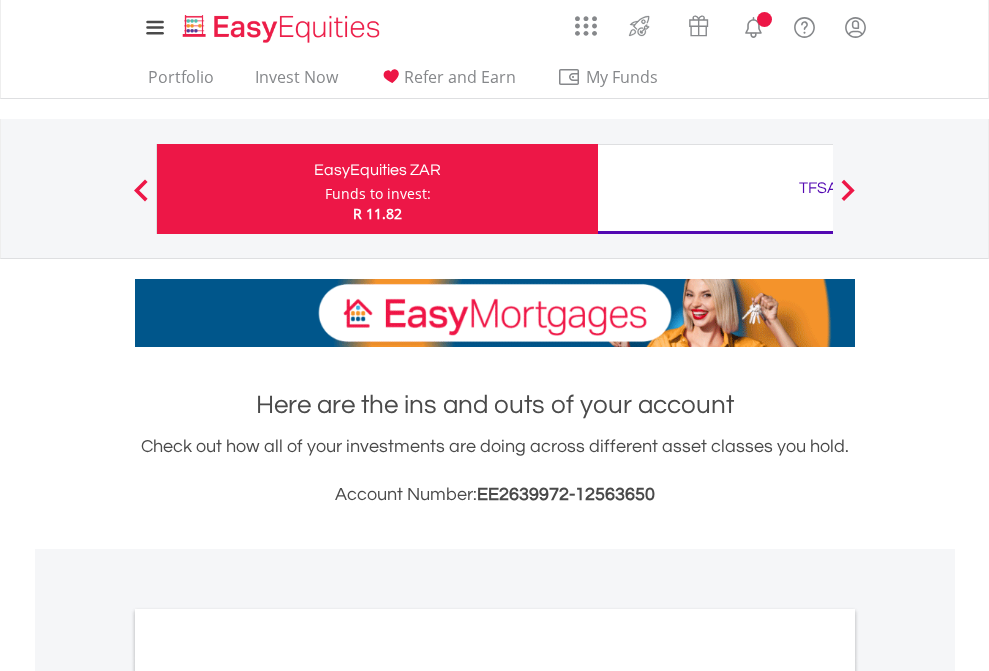 scroll, scrollTop: 0, scrollLeft: 0, axis: both 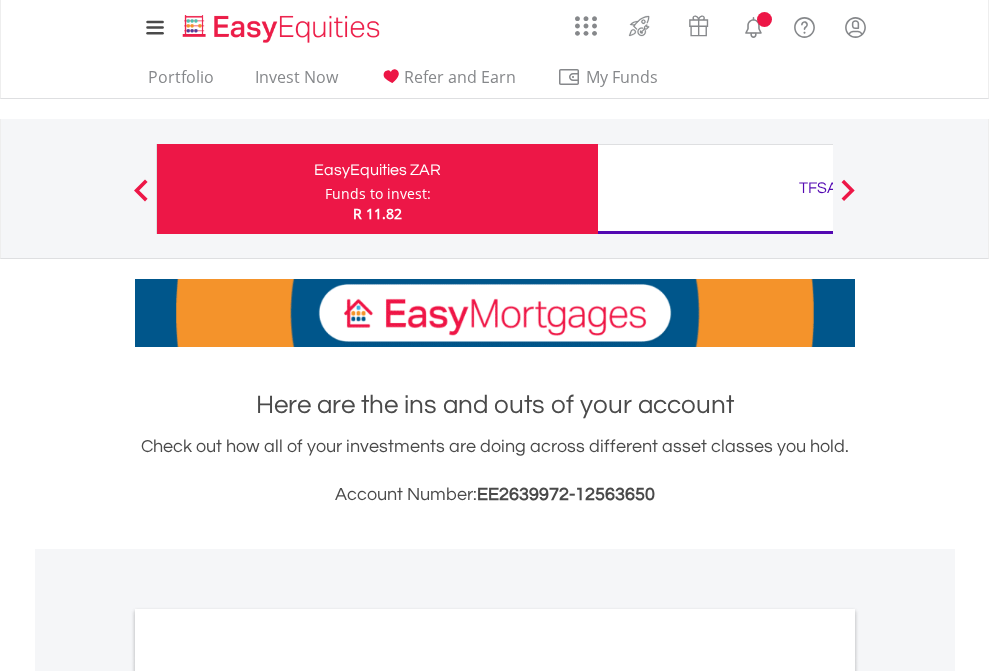 click on "All Holdings" at bounding box center [268, 1096] 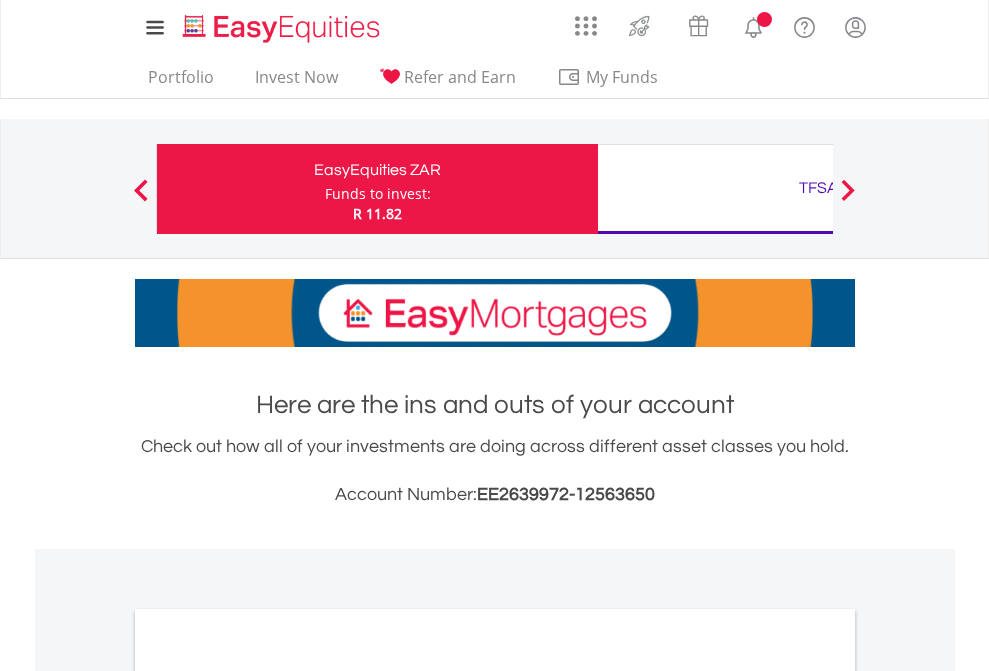 scroll, scrollTop: 1202, scrollLeft: 0, axis: vertical 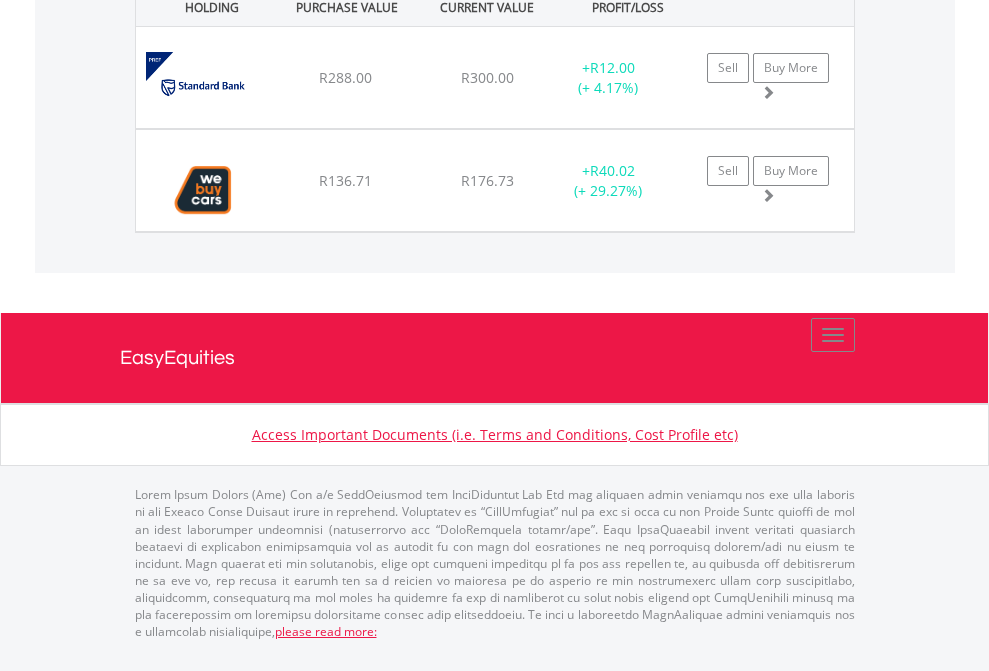 click on "TFSA" at bounding box center [818, -1442] 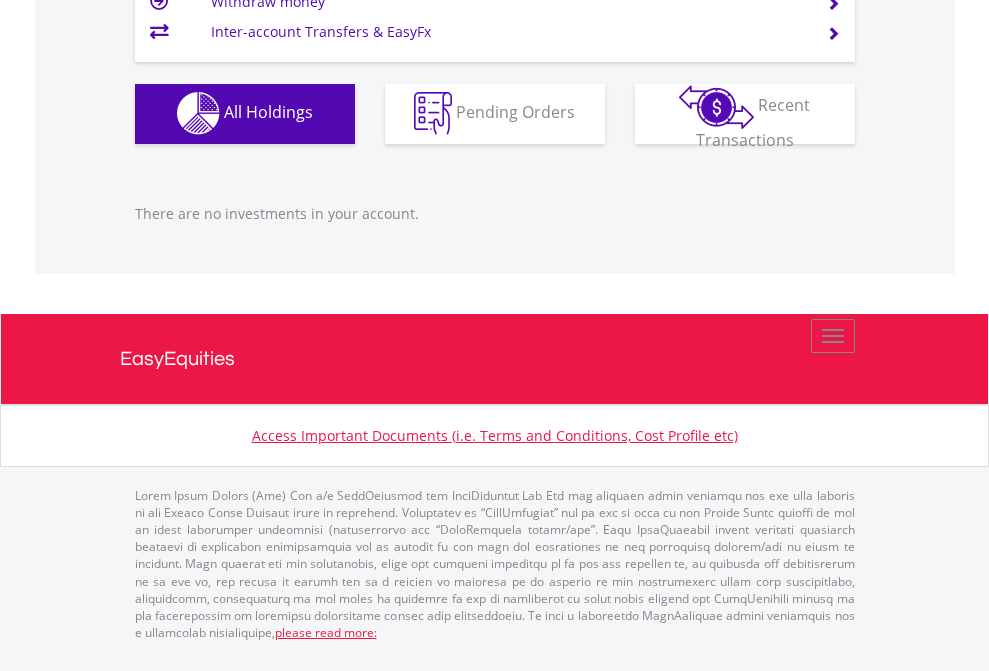 scroll, scrollTop: 1980, scrollLeft: 0, axis: vertical 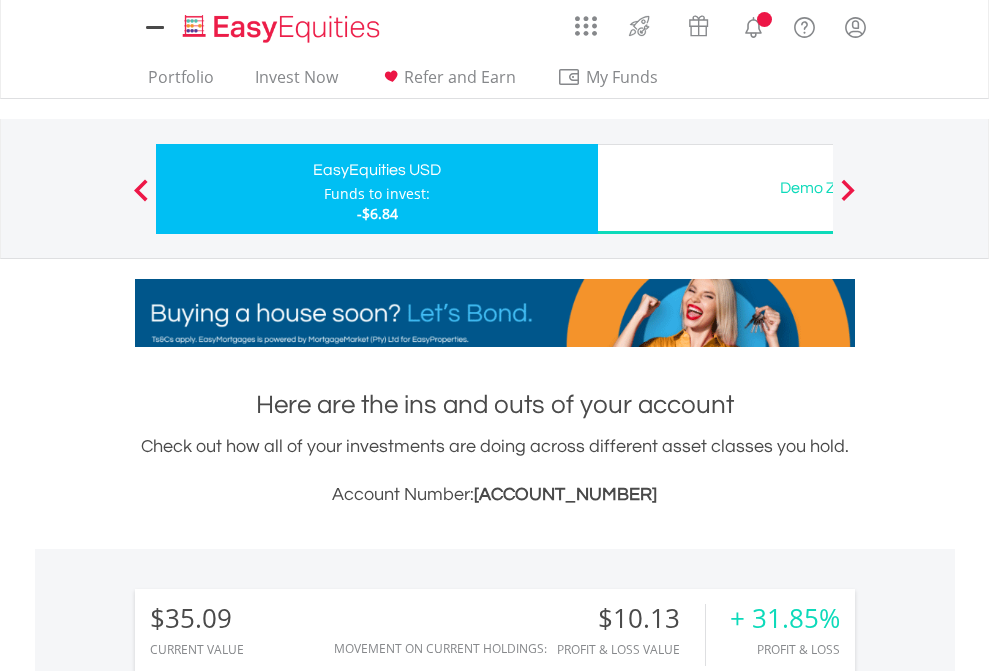 click on "All Holdings" at bounding box center (268, 1466) 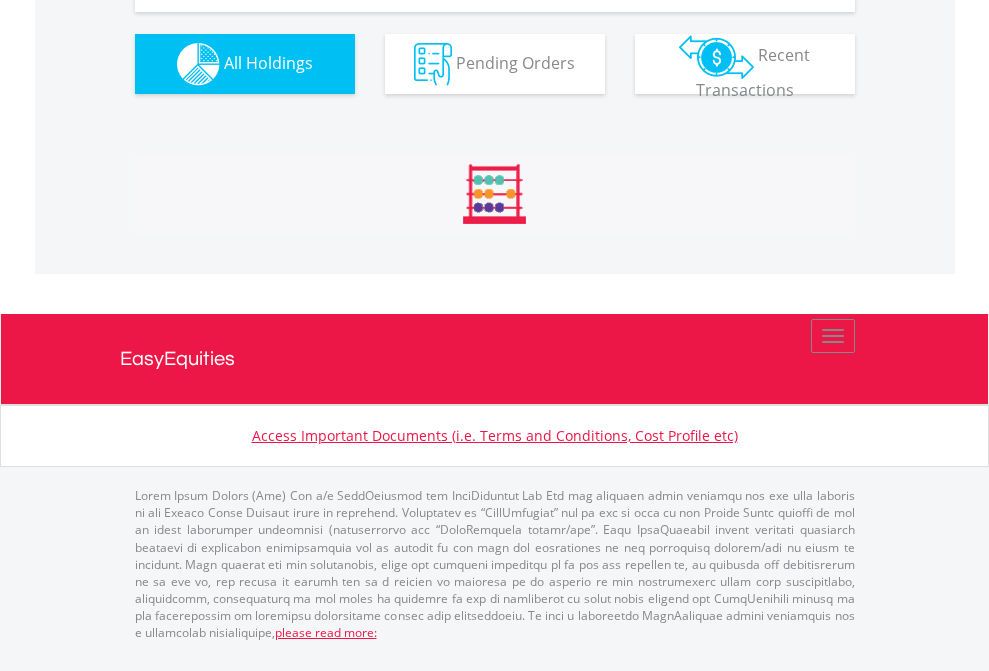 scroll, scrollTop: 2224, scrollLeft: 0, axis: vertical 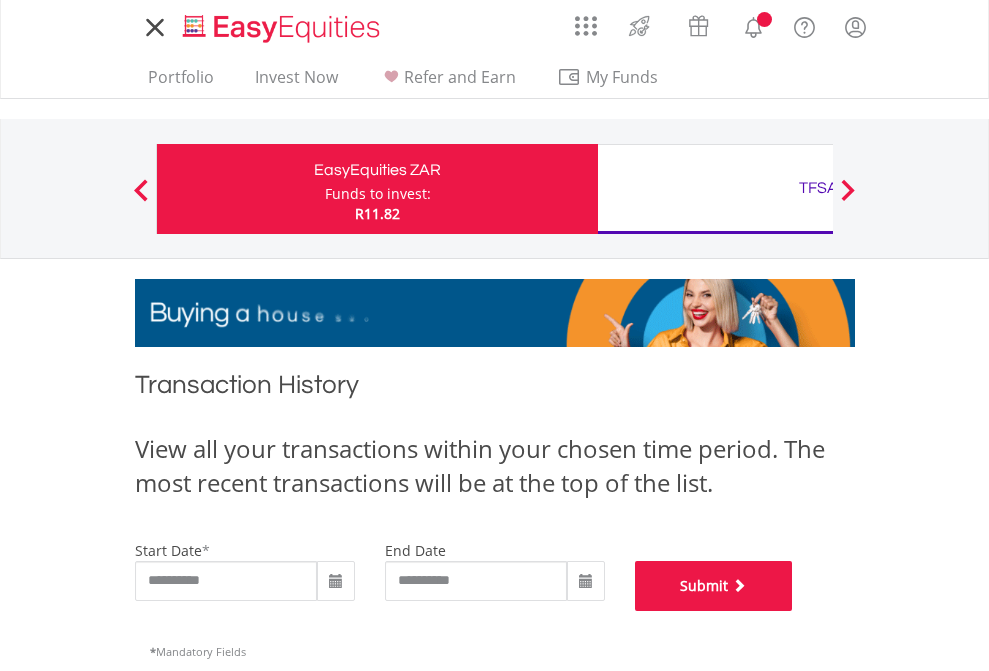 click on "Submit" at bounding box center [714, 586] 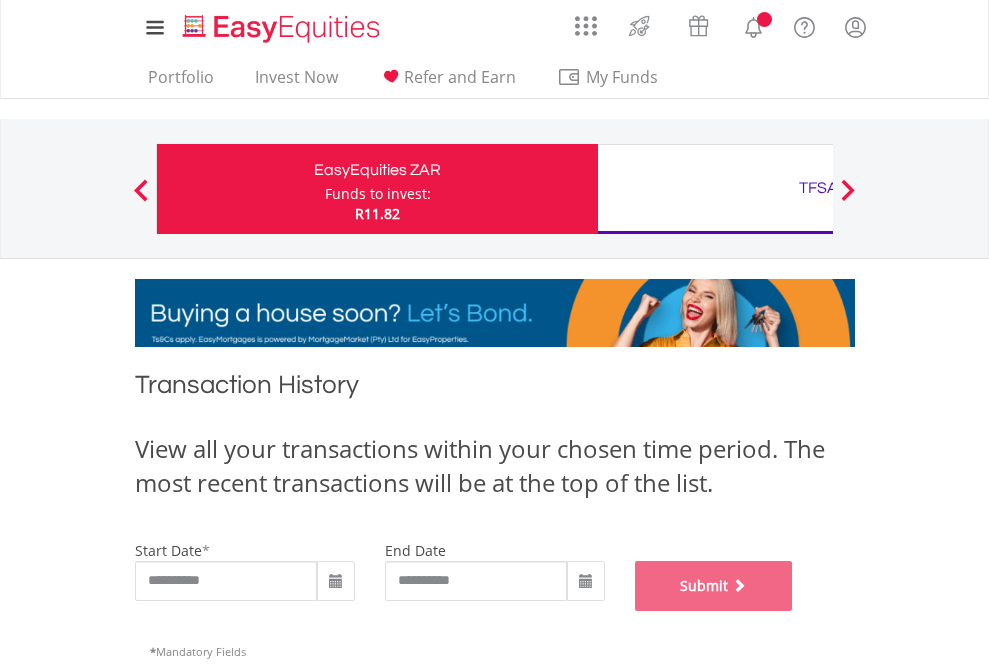 scroll, scrollTop: 811, scrollLeft: 0, axis: vertical 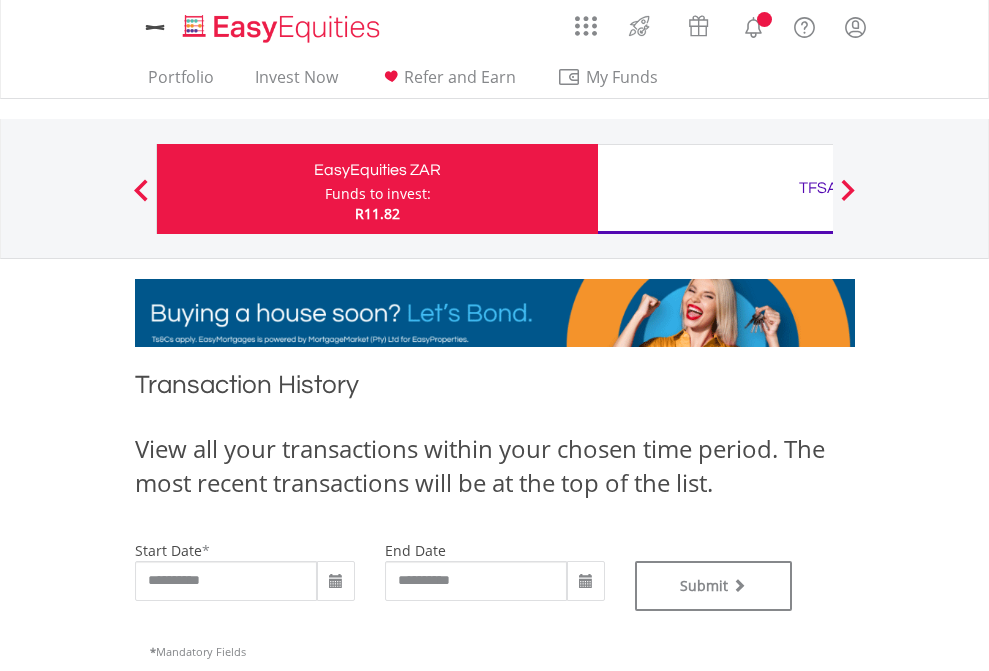 click on "TFSA" at bounding box center (818, 188) 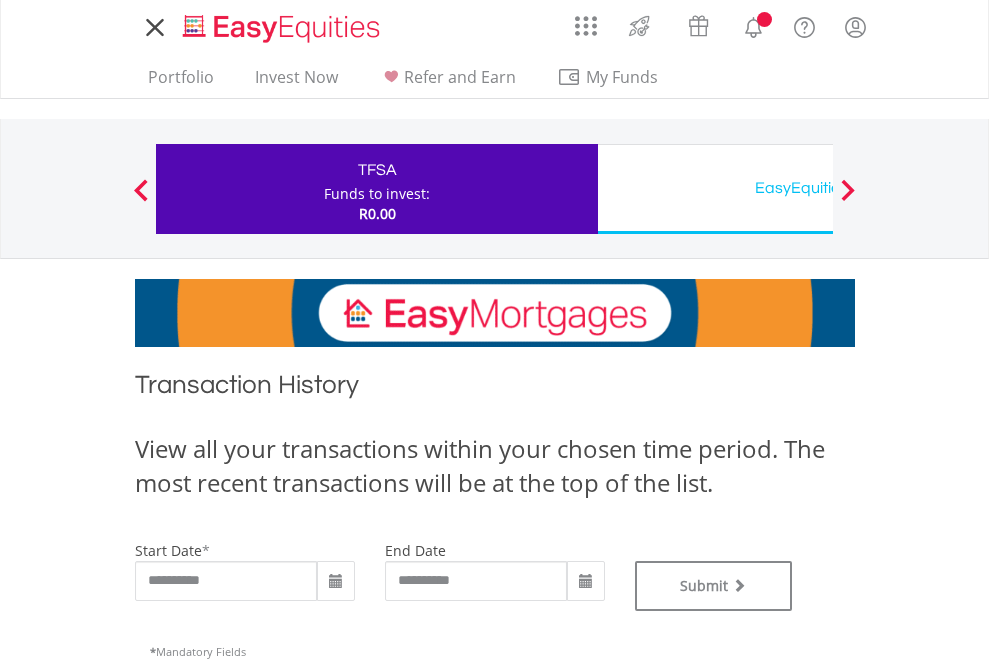 scroll, scrollTop: 0, scrollLeft: 0, axis: both 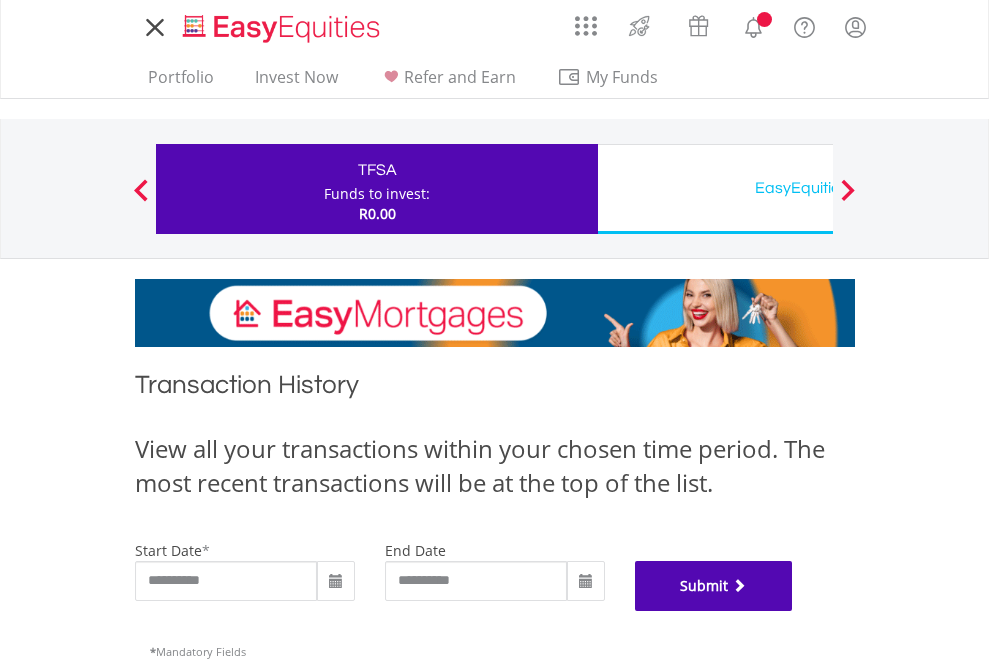 click on "Submit" at bounding box center (714, 586) 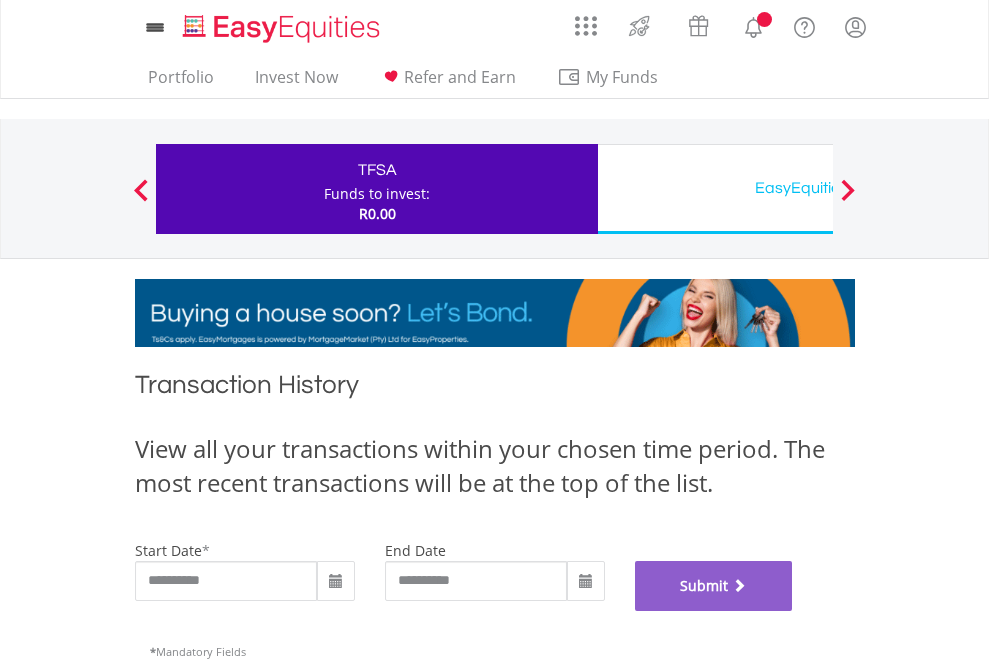 scroll, scrollTop: 811, scrollLeft: 0, axis: vertical 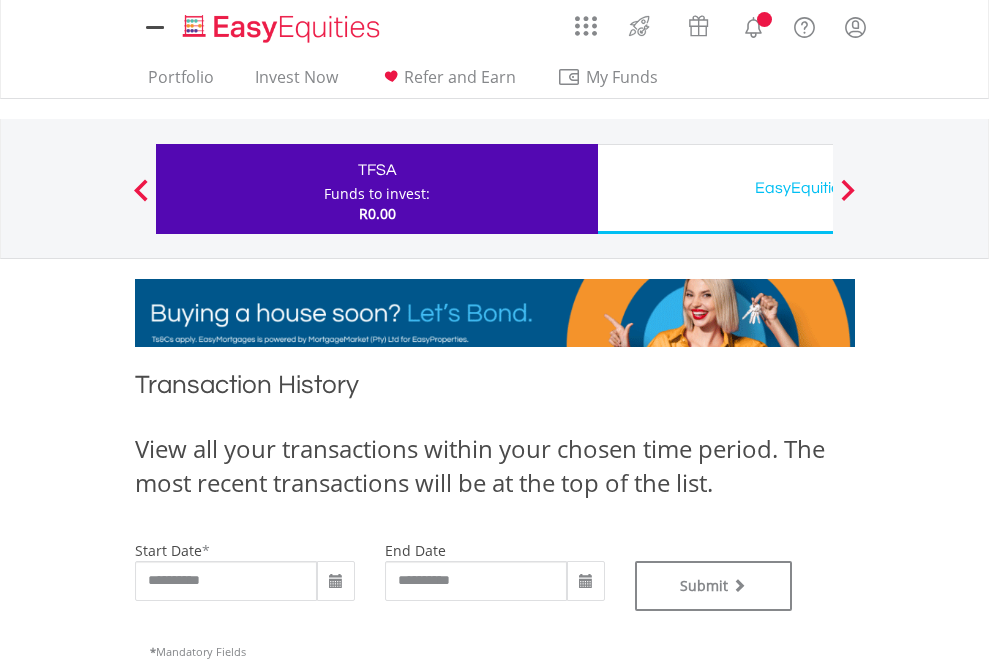 click on "EasyEquities USD" at bounding box center [818, 188] 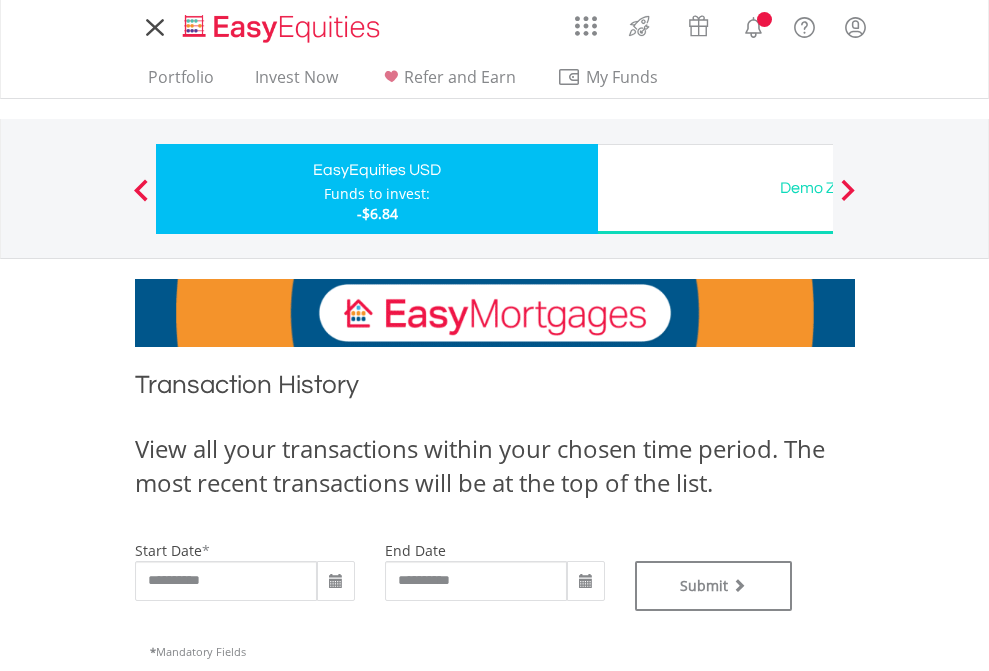scroll, scrollTop: 0, scrollLeft: 0, axis: both 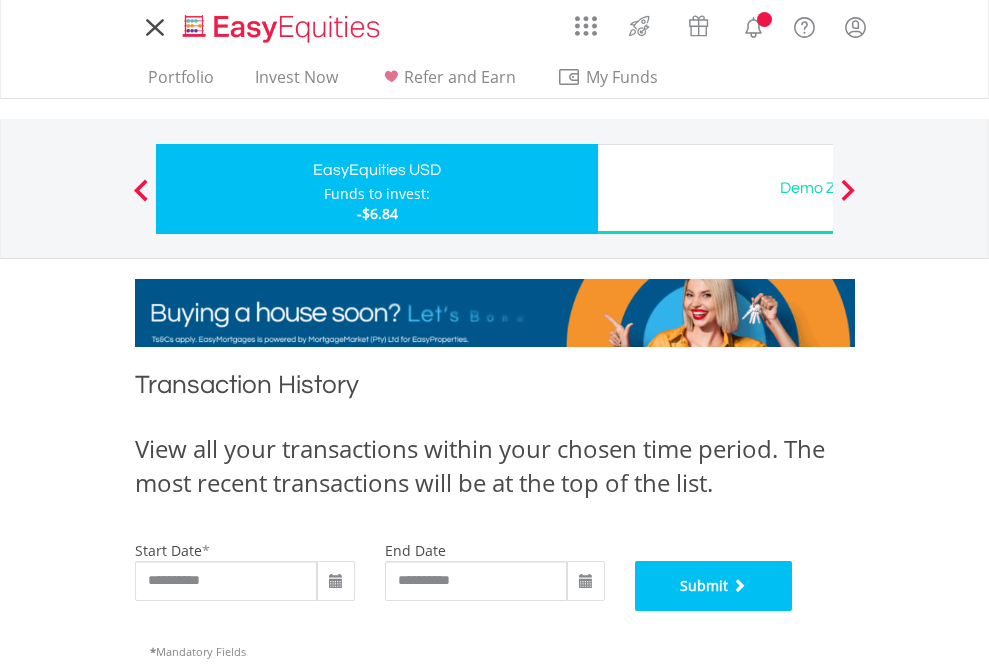 click on "Submit" at bounding box center [714, 586] 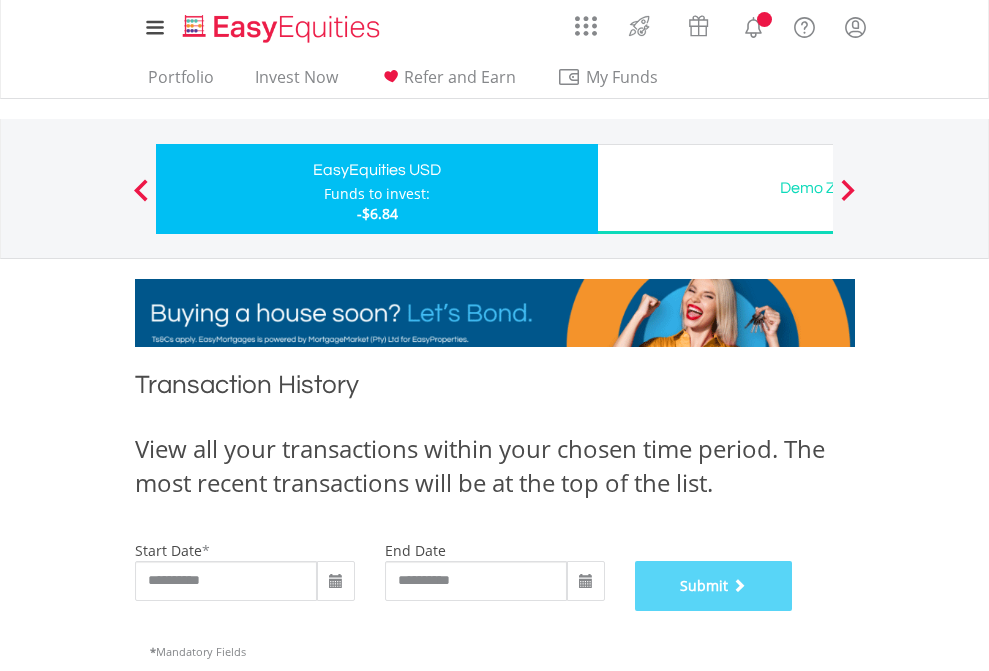 scroll, scrollTop: 811, scrollLeft: 0, axis: vertical 